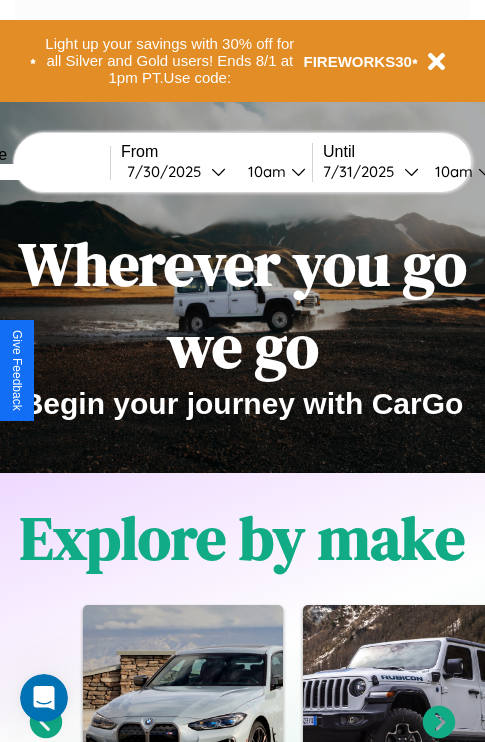scroll, scrollTop: 0, scrollLeft: 0, axis: both 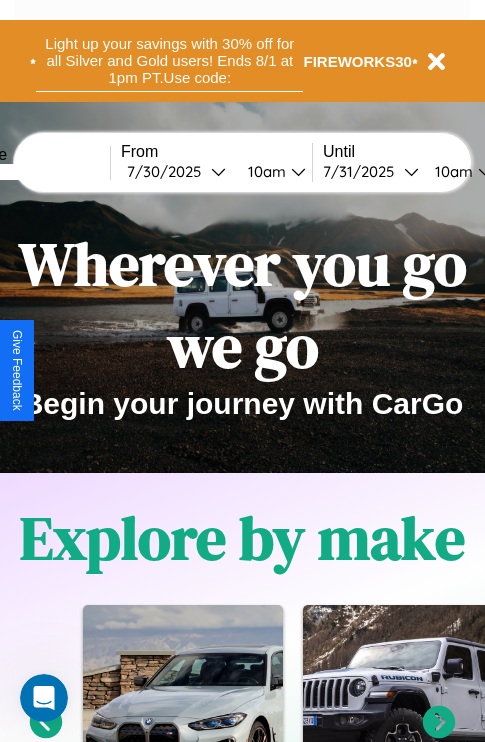 click on "Light up your savings with 30% off for all Silver and Gold users! Ends 8/1 at 1pm PT.  Use code:" at bounding box center [169, 61] 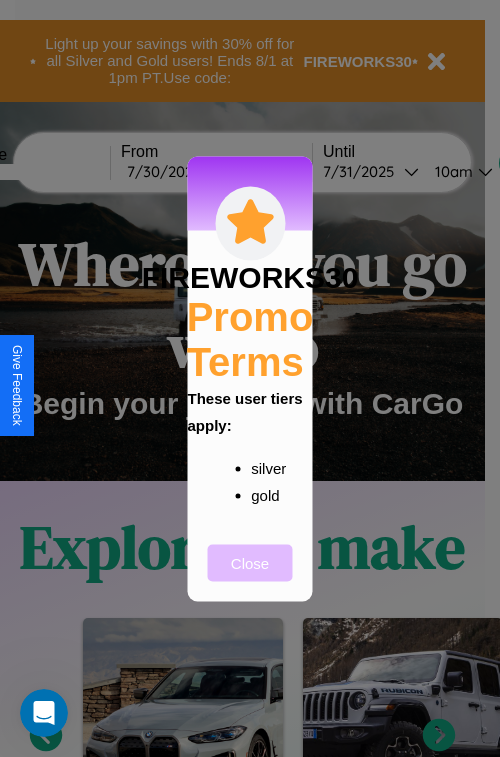 click on "Close" at bounding box center (250, 562) 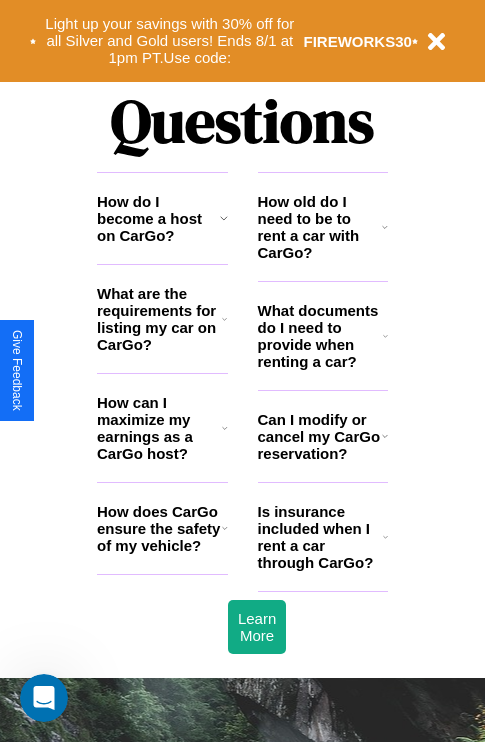 scroll, scrollTop: 2423, scrollLeft: 0, axis: vertical 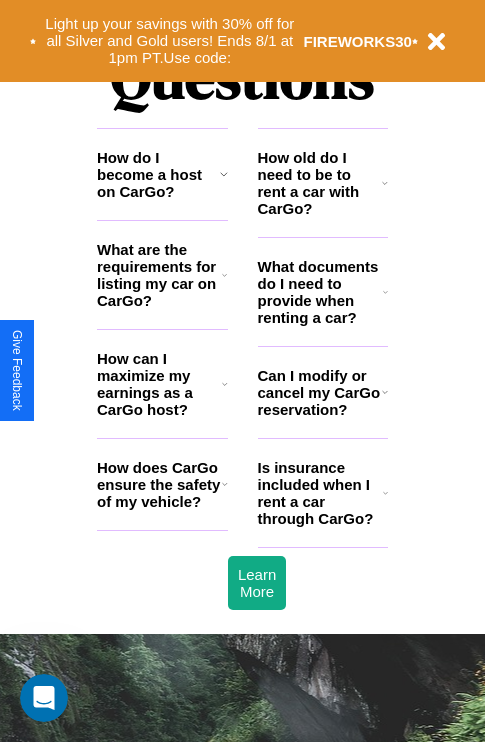 click on "Can I modify or cancel my CarGo reservation?" at bounding box center [320, 392] 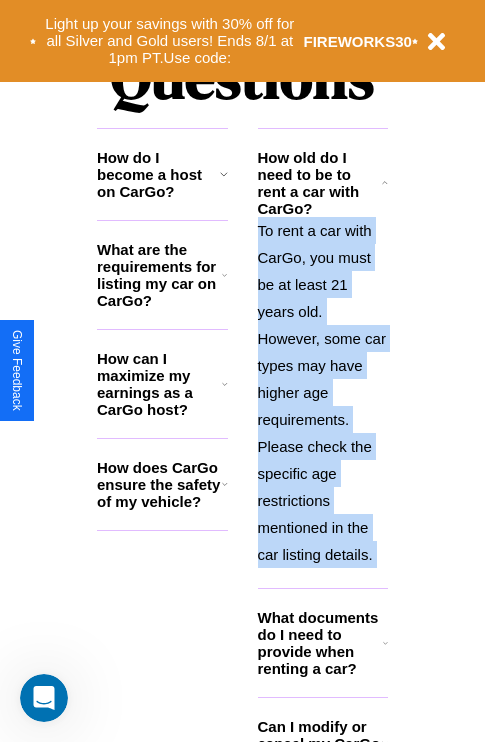 scroll, scrollTop: 2465, scrollLeft: 0, axis: vertical 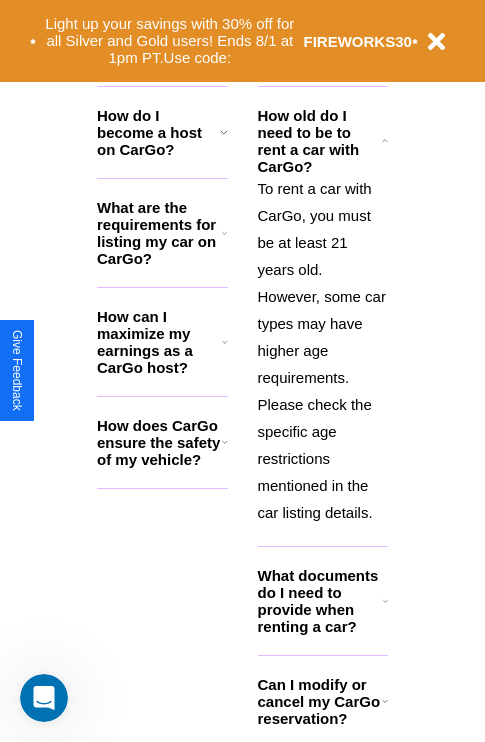 click 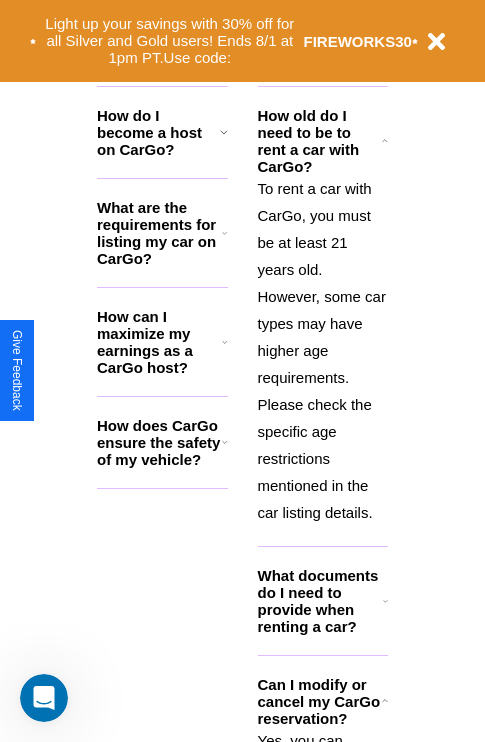 click on "How does CarGo ensure the safety of my vehicle?" at bounding box center [159, 442] 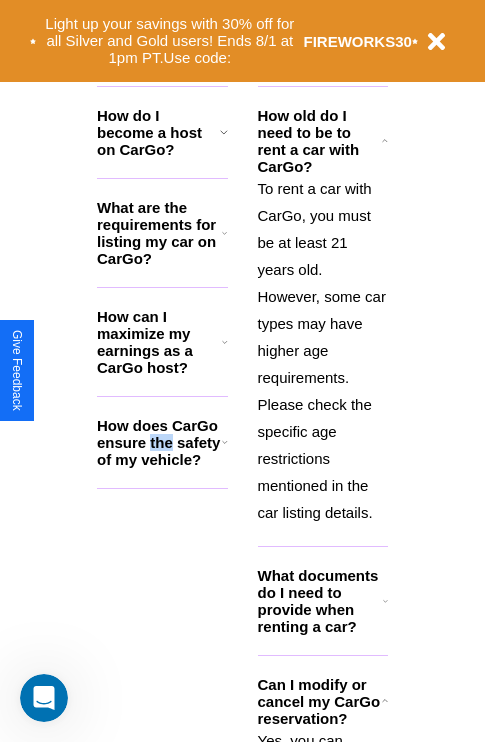 click on "How does CarGo ensure the safety of my vehicle?" at bounding box center [159, 442] 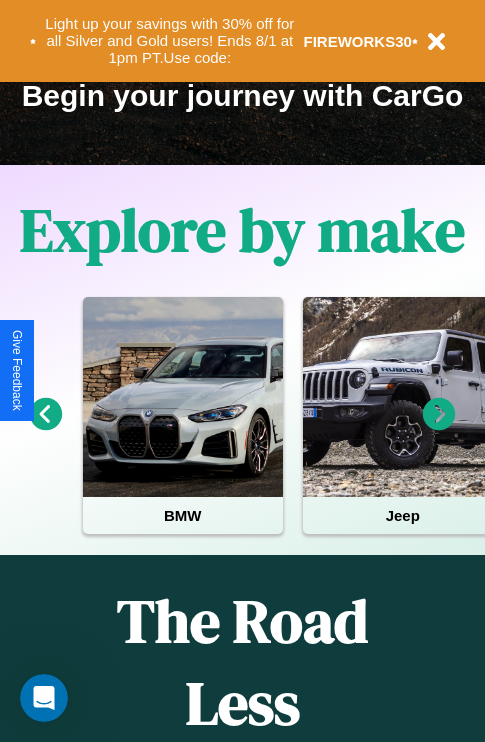 click 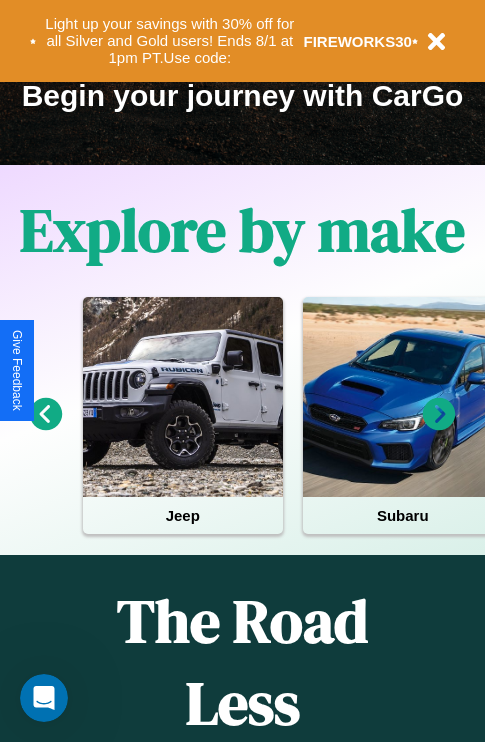 click 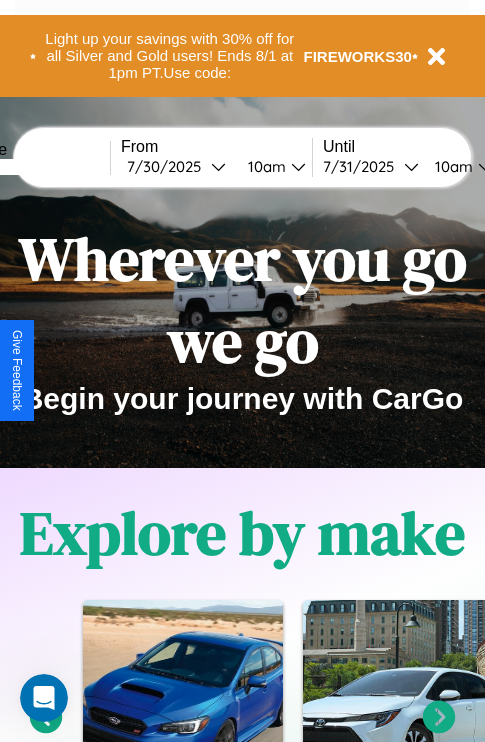 scroll, scrollTop: 0, scrollLeft: 0, axis: both 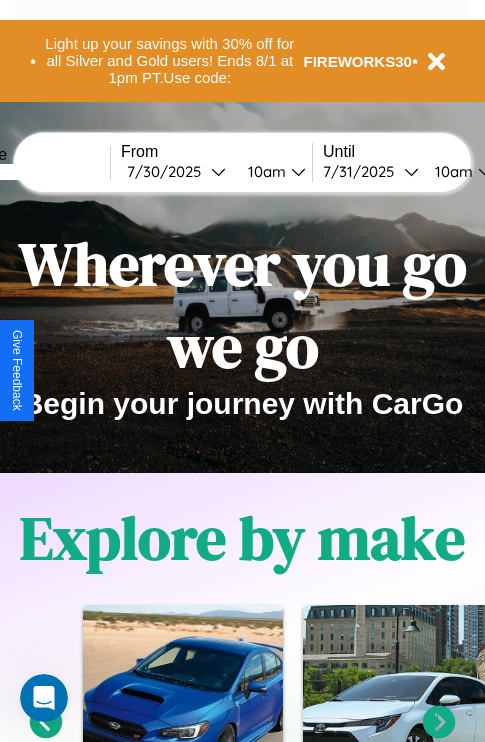 click at bounding box center [35, 172] 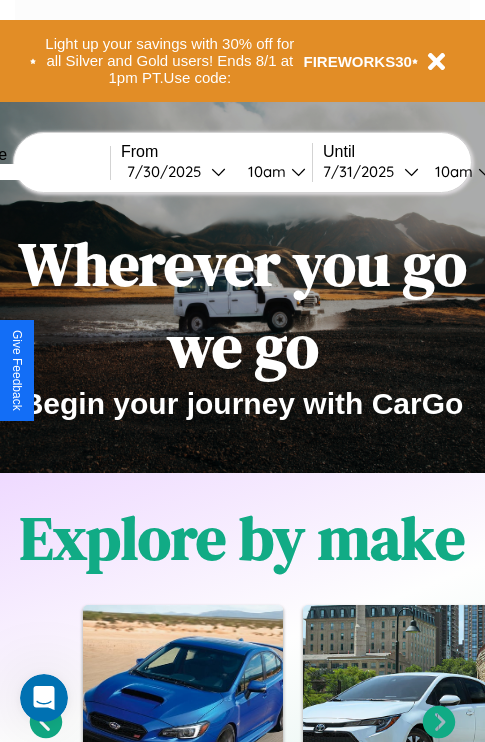 select on "*" 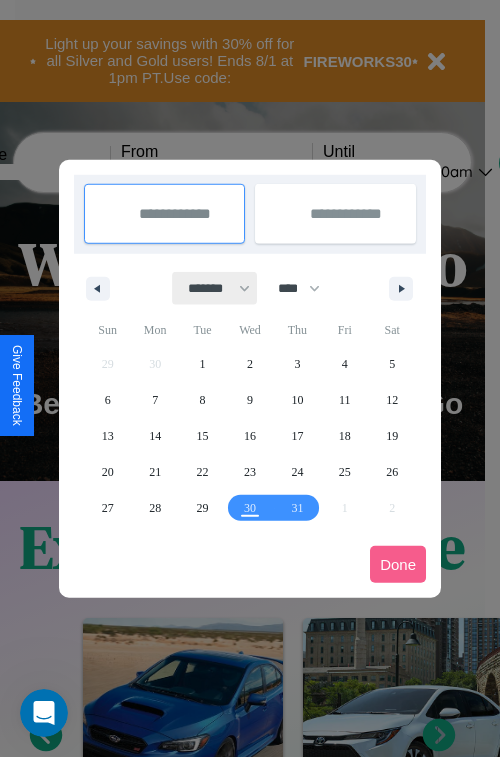 click on "******* ******** ***** ***** *** **** **** ****** ********* ******* ******** ********" at bounding box center (215, 288) 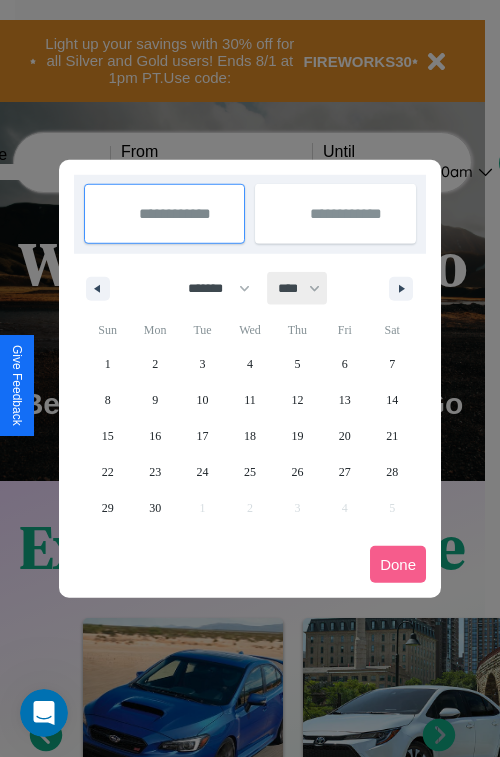 click on "**** **** **** **** **** **** **** **** **** **** **** **** **** **** **** **** **** **** **** **** **** **** **** **** **** **** **** **** **** **** **** **** **** **** **** **** **** **** **** **** **** **** **** **** **** **** **** **** **** **** **** **** **** **** **** **** **** **** **** **** **** **** **** **** **** **** **** **** **** **** **** **** **** **** **** **** **** **** **** **** **** **** **** **** **** **** **** **** **** **** **** **** **** **** **** **** **** **** **** **** **** **** **** **** **** **** **** **** **** **** **** **** **** **** **** **** **** **** **** **** ****" at bounding box center (298, 288) 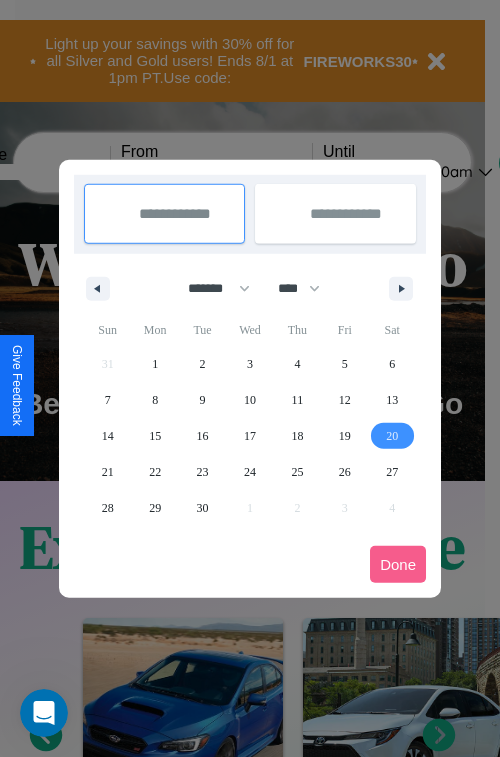 click on "20" at bounding box center (392, 436) 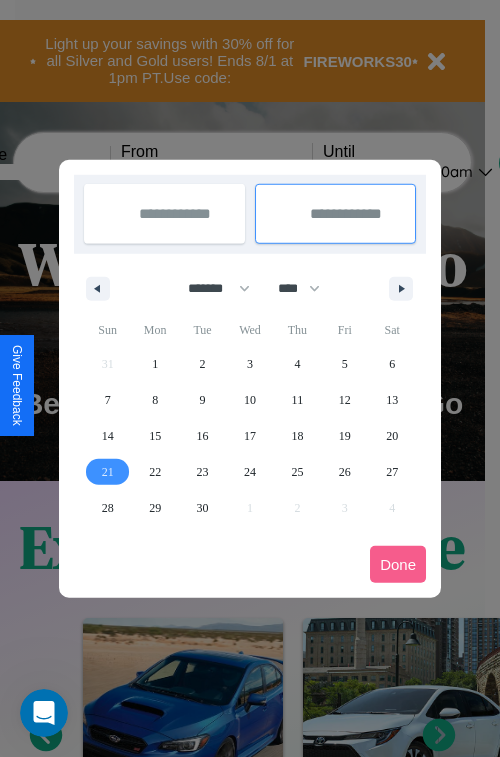 click on "21" at bounding box center (108, 472) 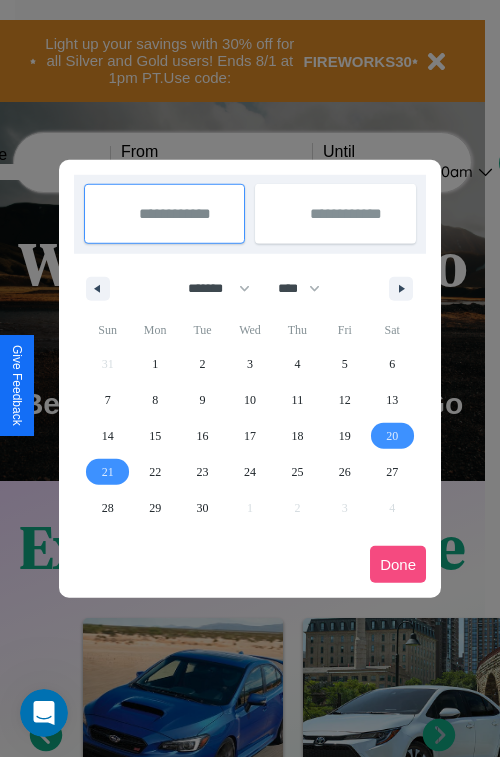 click on "Done" at bounding box center [398, 564] 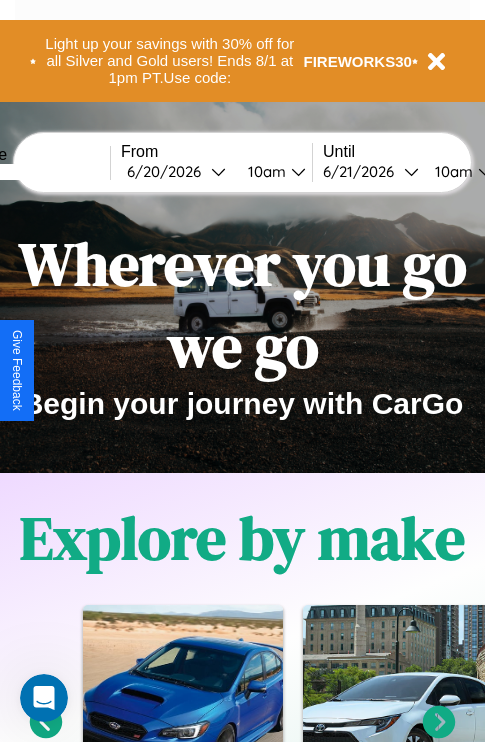 click on "10am" at bounding box center (264, 171) 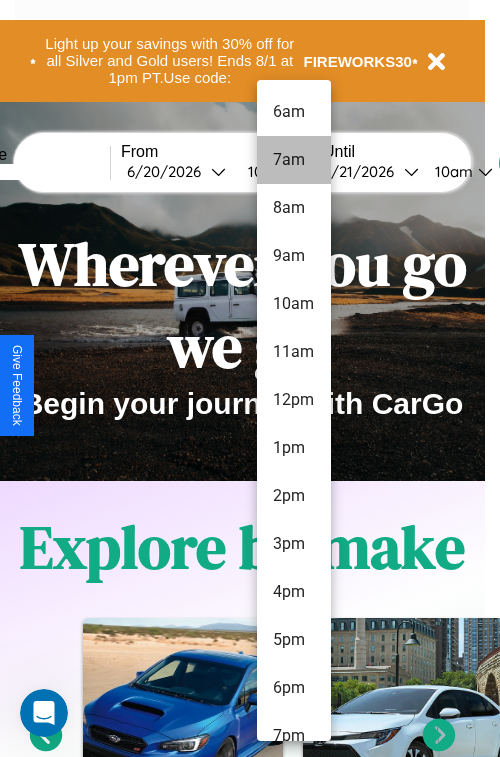 click on "7am" at bounding box center (294, 160) 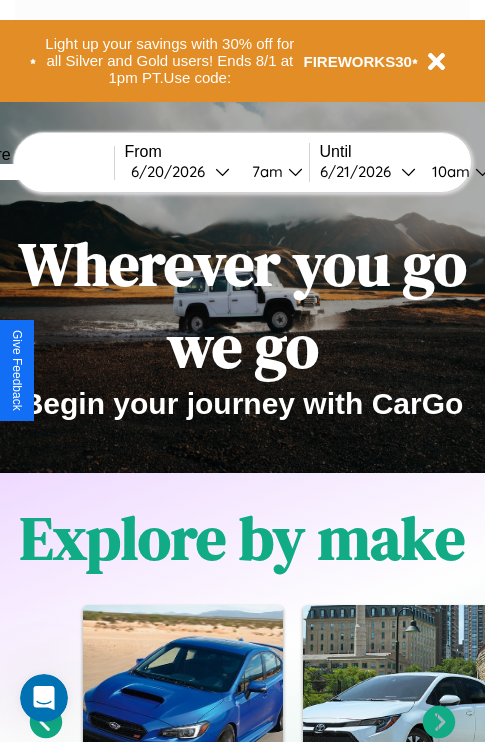 scroll, scrollTop: 0, scrollLeft: 72, axis: horizontal 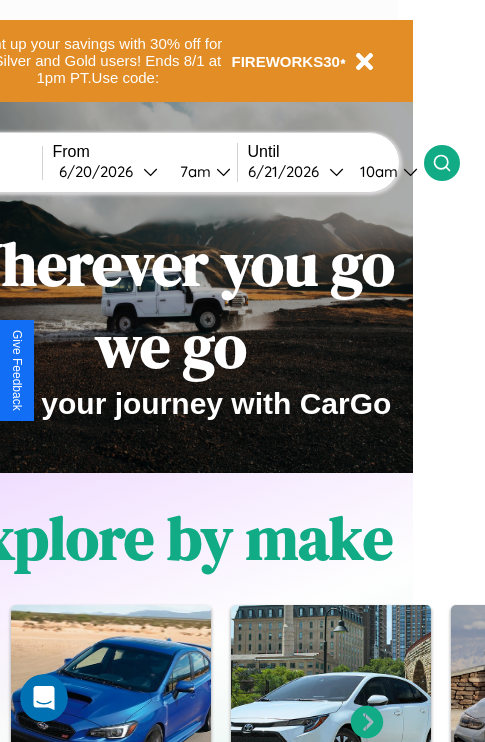 click 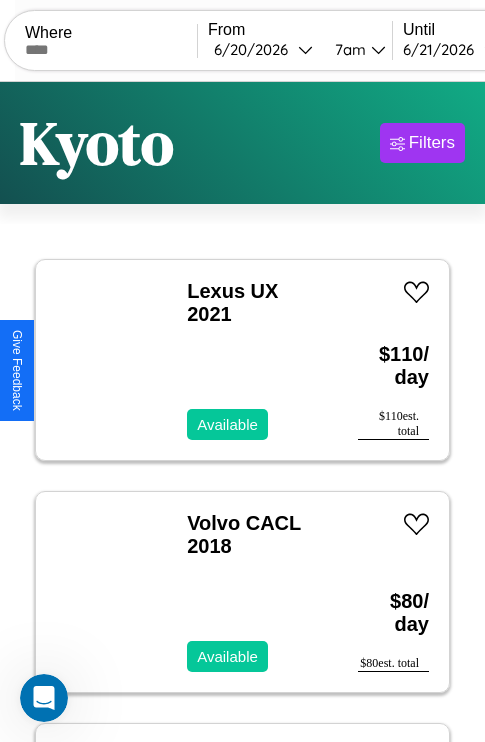 scroll, scrollTop: 95, scrollLeft: 0, axis: vertical 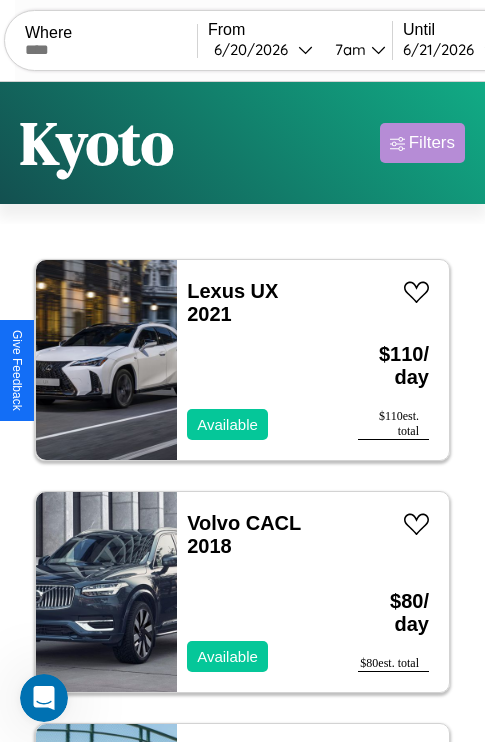 click on "Filters" at bounding box center (432, 143) 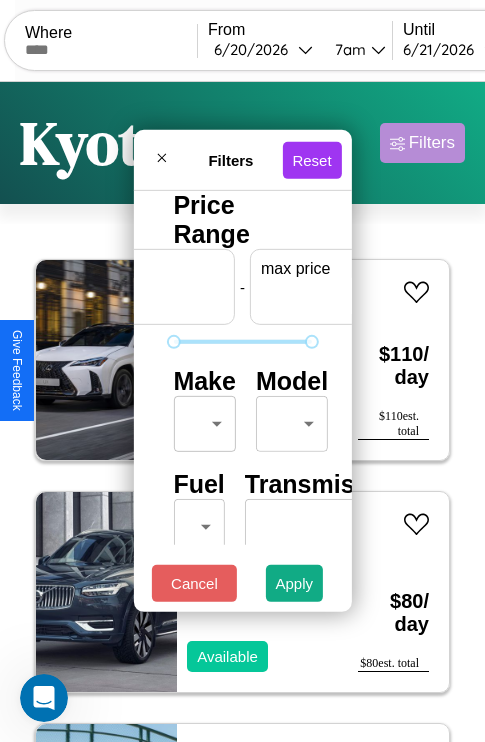 scroll, scrollTop: 0, scrollLeft: 124, axis: horizontal 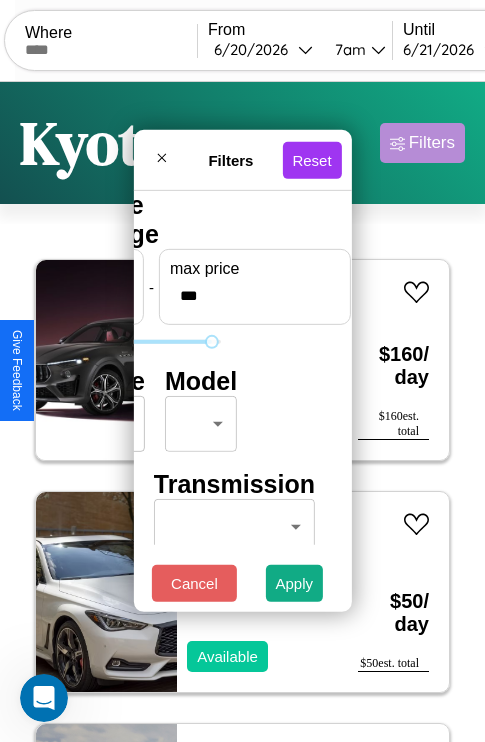 type on "***" 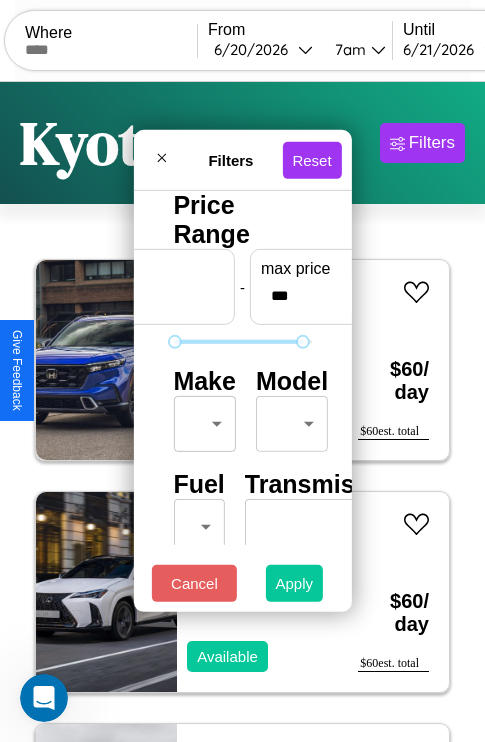 type on "*" 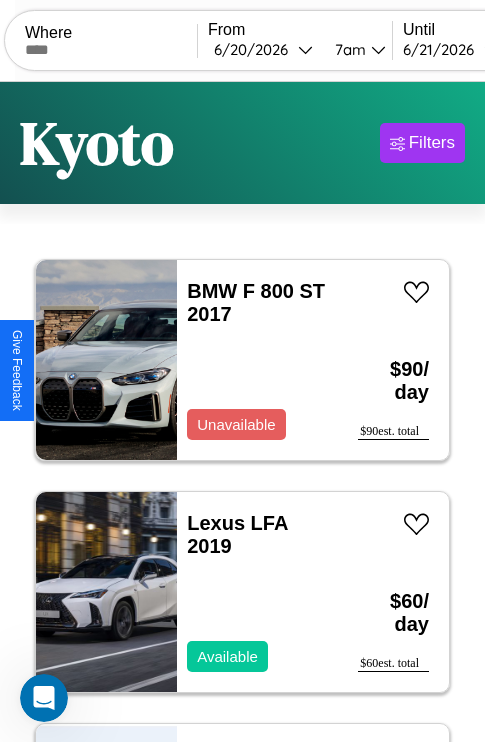 scroll, scrollTop: 95, scrollLeft: 0, axis: vertical 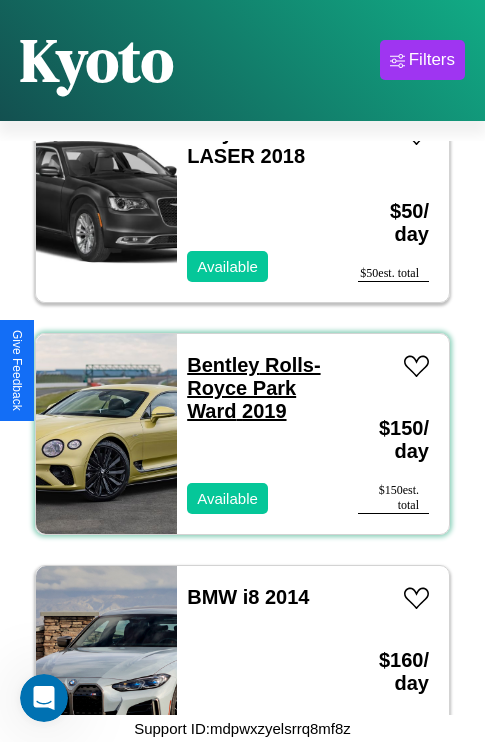 click on "Bentley   Rolls-Royce Park Ward   2019" at bounding box center (253, 388) 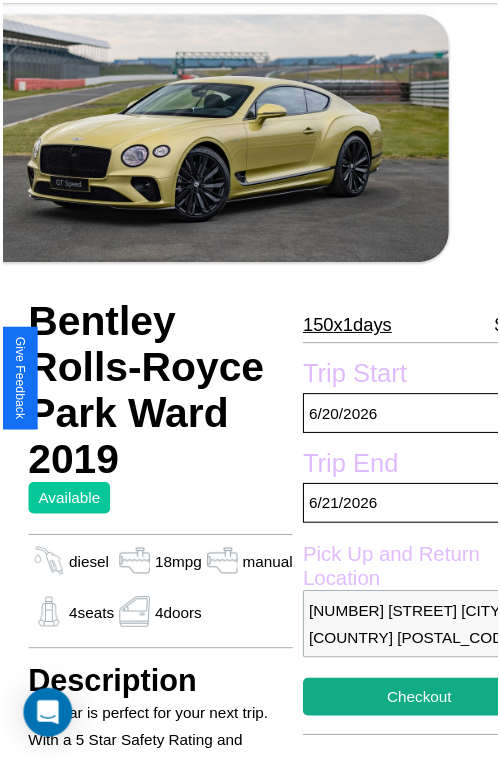 scroll, scrollTop: 100, scrollLeft: 72, axis: both 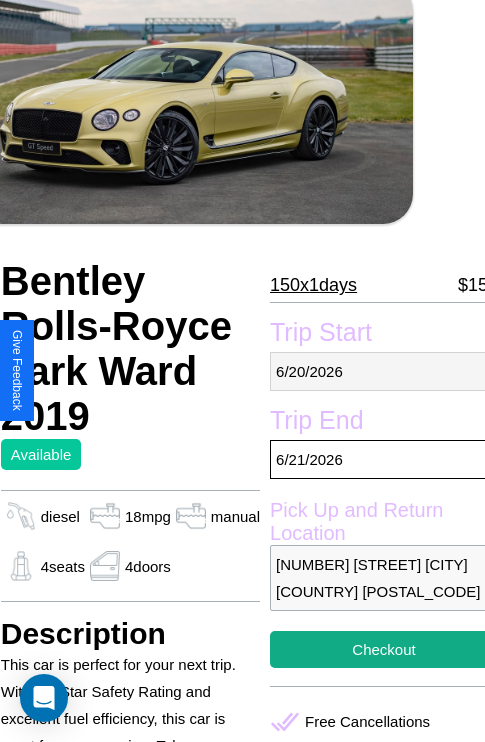 click on "[MONTH] / [DAY] / [YEAR]" at bounding box center (384, 371) 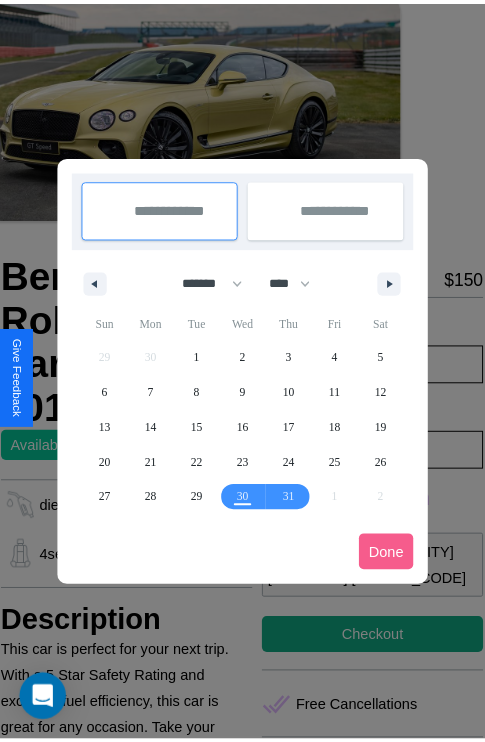 scroll, scrollTop: 0, scrollLeft: 72, axis: horizontal 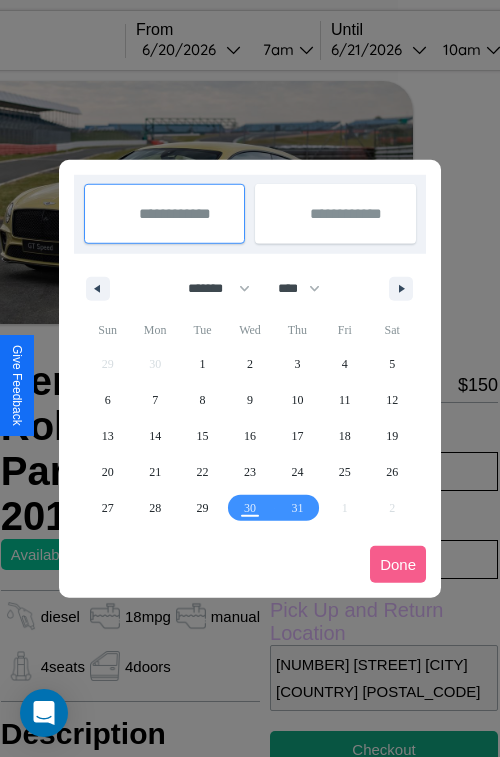 click at bounding box center [250, 378] 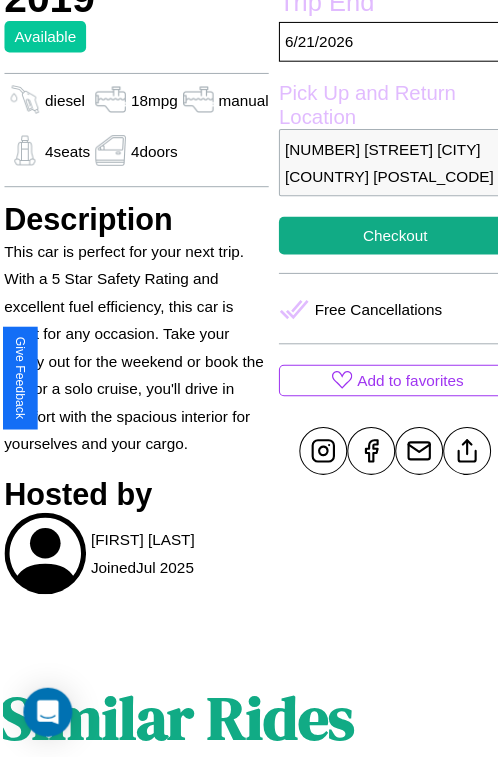 scroll, scrollTop: 520, scrollLeft: 72, axis: both 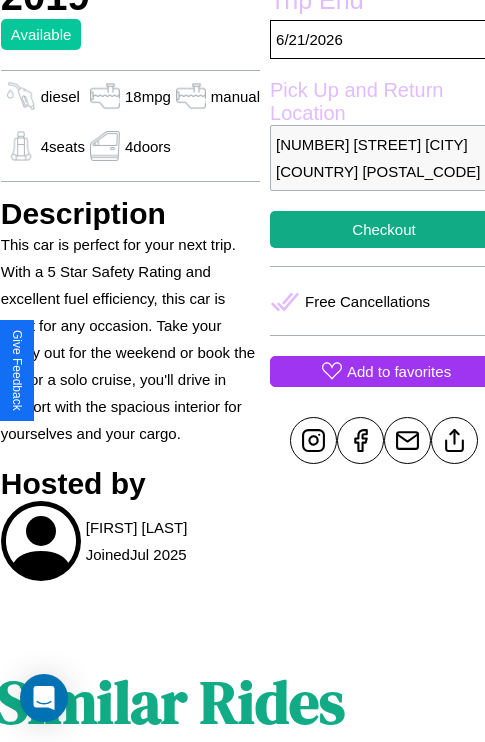 click on "Add to favorites" at bounding box center (399, 371) 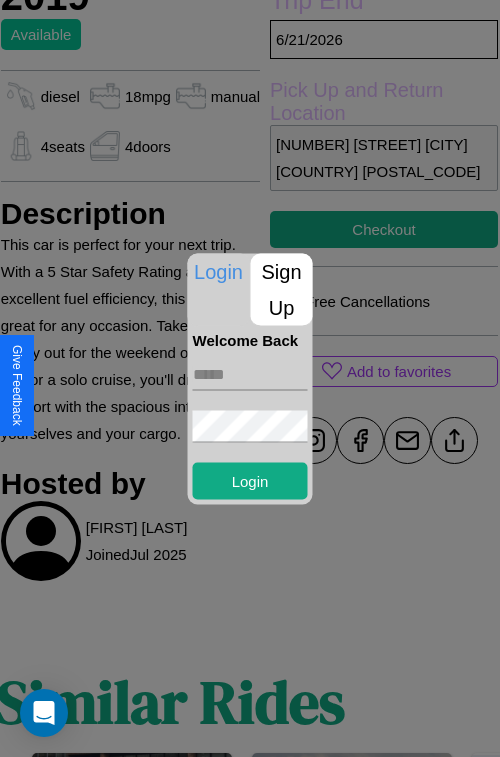 click at bounding box center [250, 374] 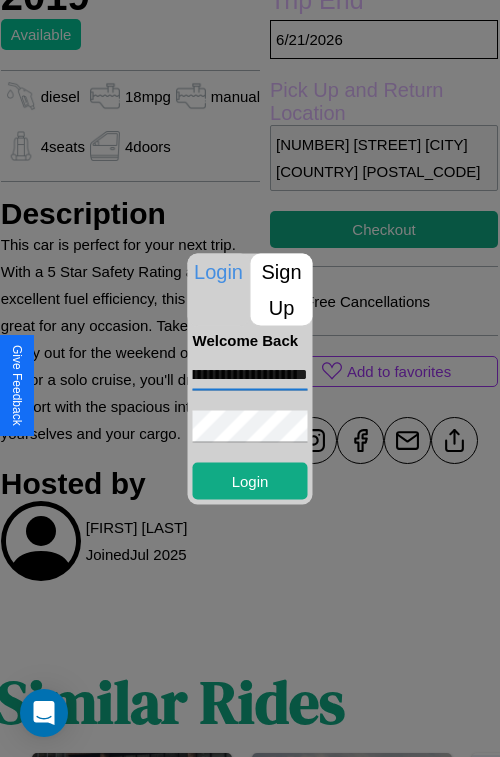 scroll, scrollTop: 0, scrollLeft: 75, axis: horizontal 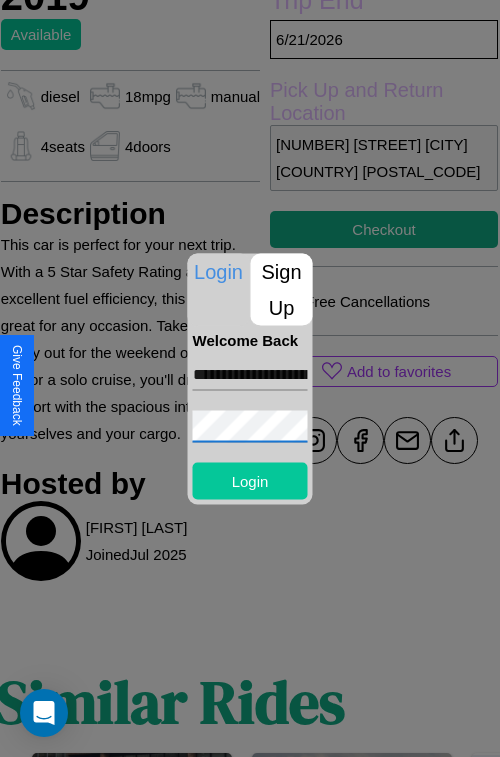 click on "Login" at bounding box center [250, 480] 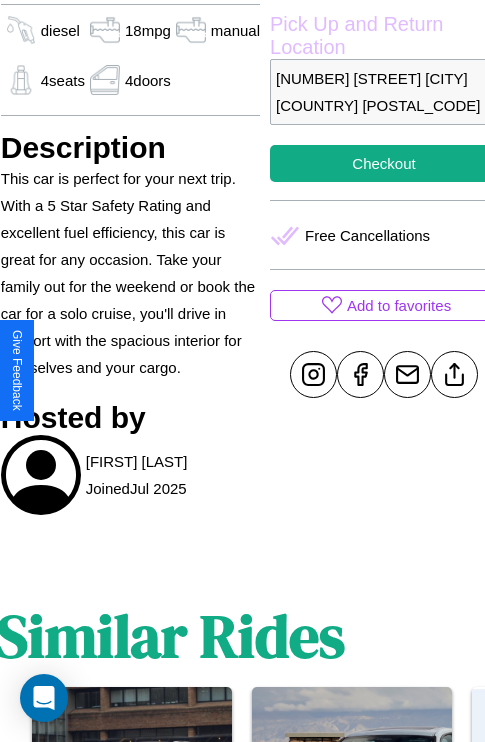 scroll, scrollTop: 589, scrollLeft: 72, axis: both 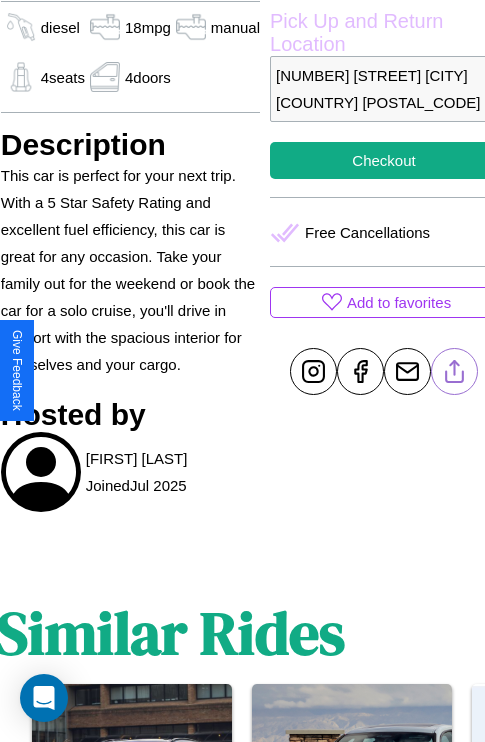 click 